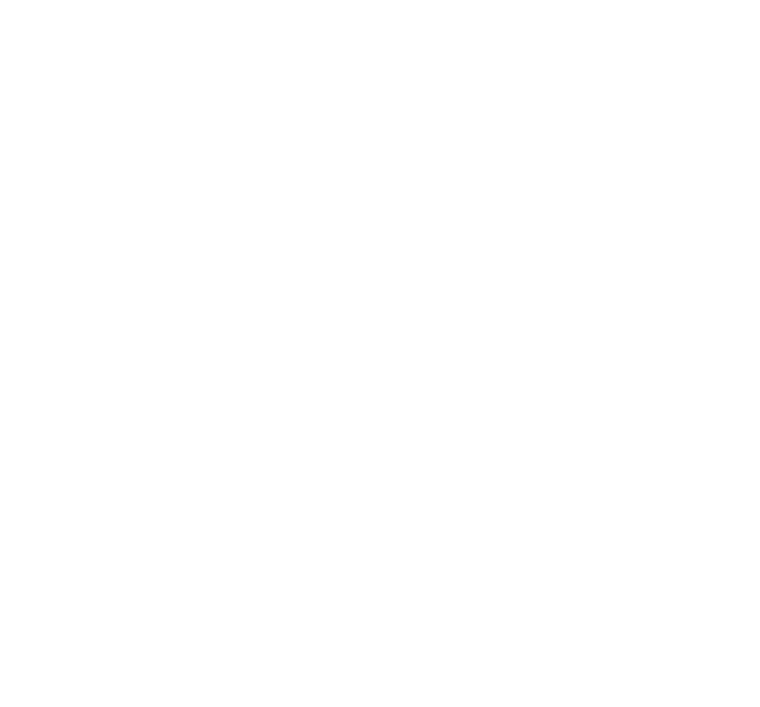 scroll, scrollTop: 0, scrollLeft: 0, axis: both 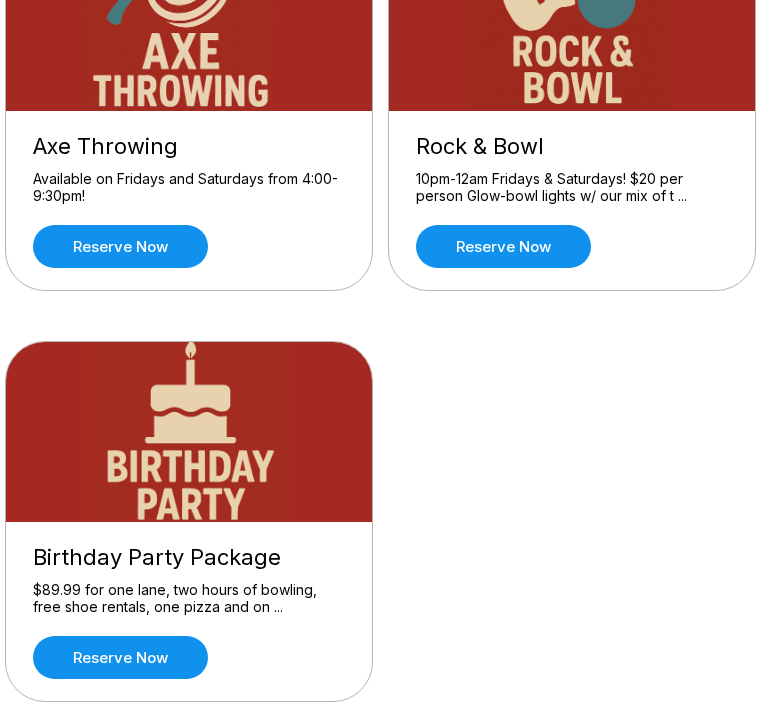 click on "Birthday Party Package $89.99 for one lane, two hours of bowling, free shoe rentals, one pizza and on ... Reserve now" at bounding box center [189, 611] 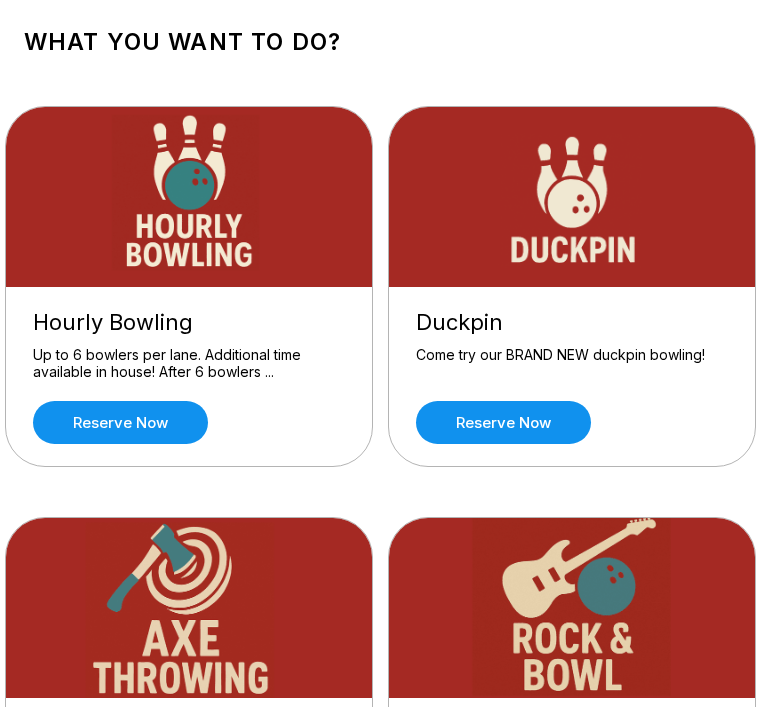 scroll, scrollTop: 103, scrollLeft: 0, axis: vertical 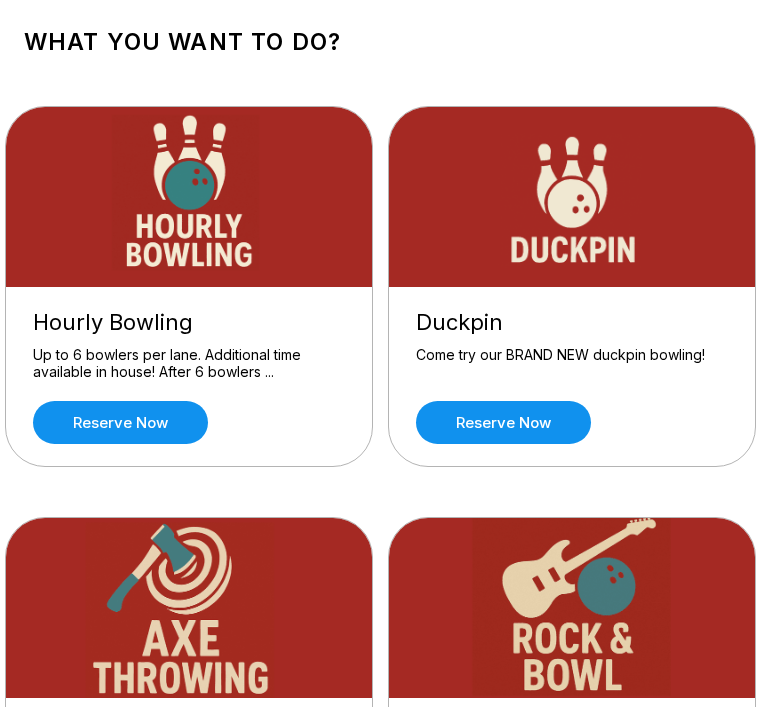 click on "Reserve now" at bounding box center (120, 423) 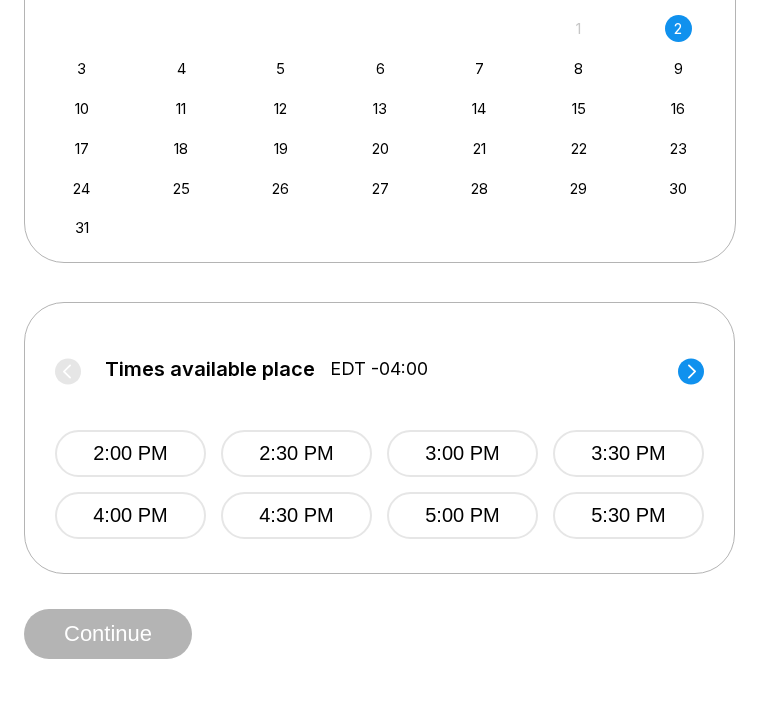scroll, scrollTop: 562, scrollLeft: 0, axis: vertical 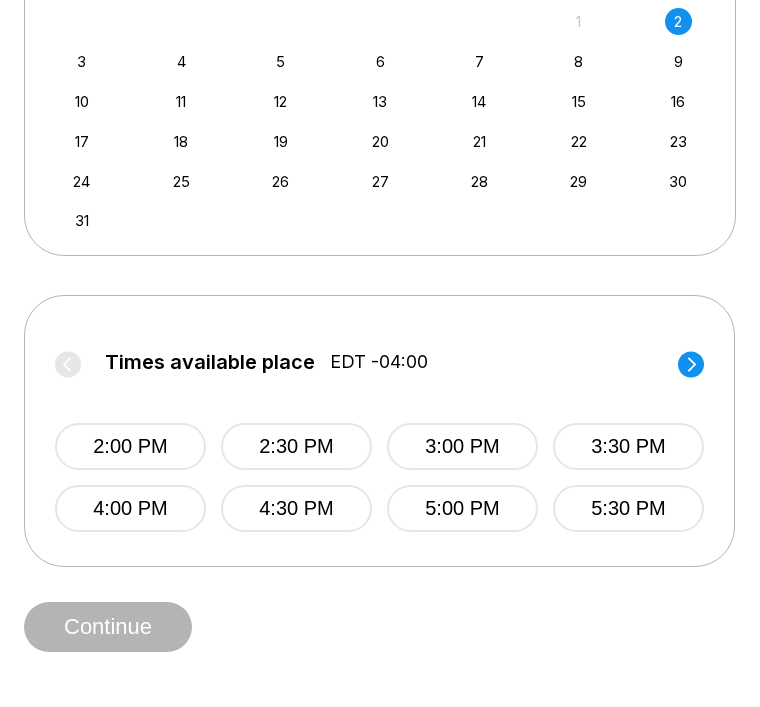 click 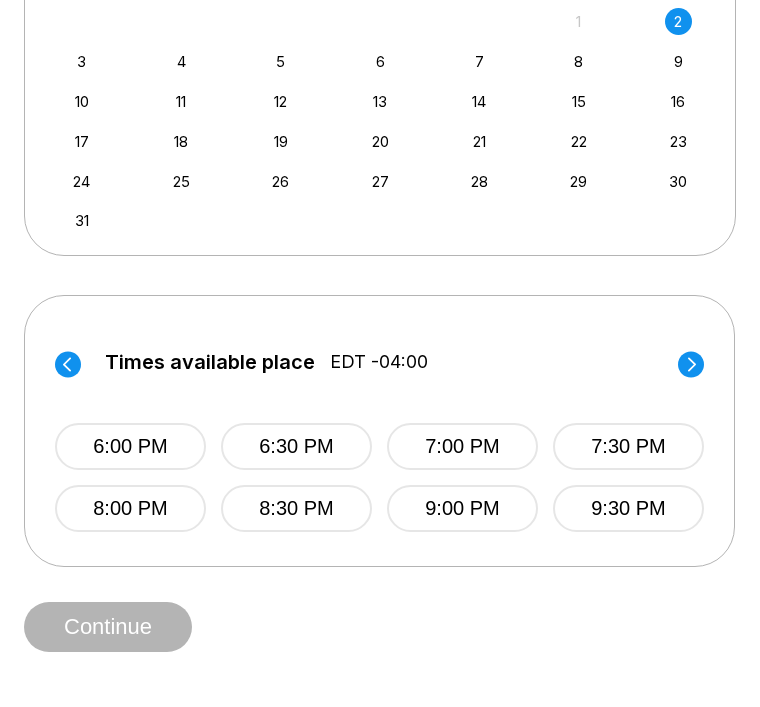 click on "7:00 PM" at bounding box center (462, 447) 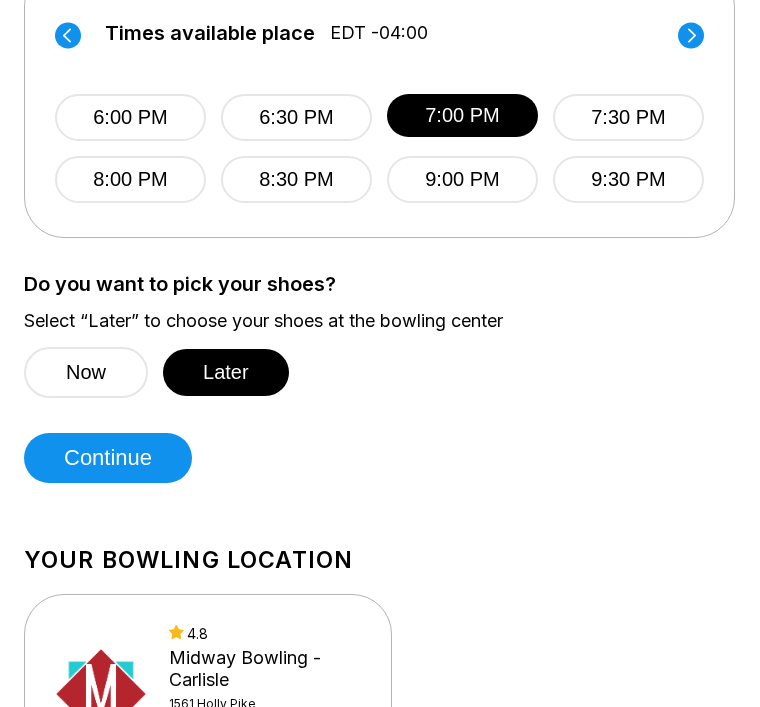 scroll, scrollTop: 893, scrollLeft: 0, axis: vertical 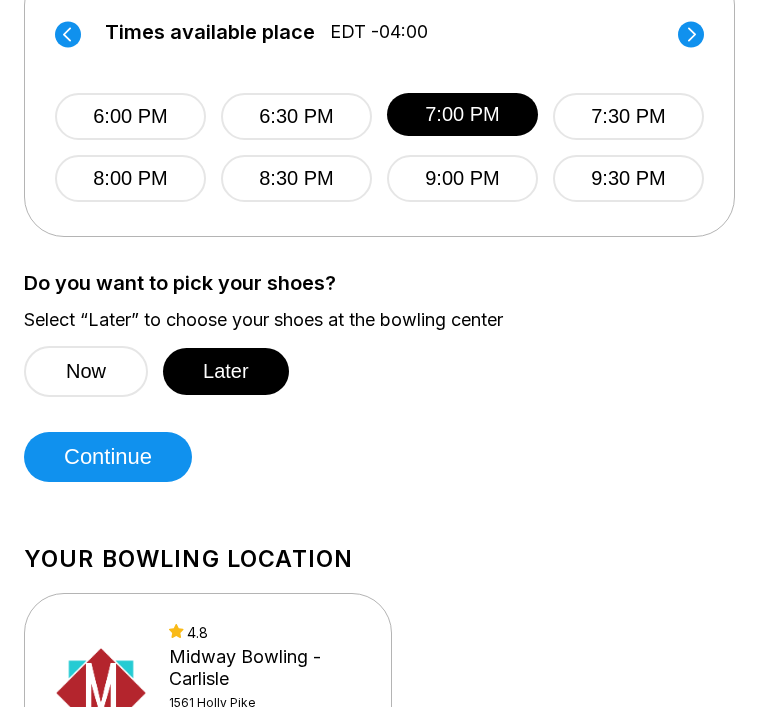 click on "Continue" at bounding box center [108, 457] 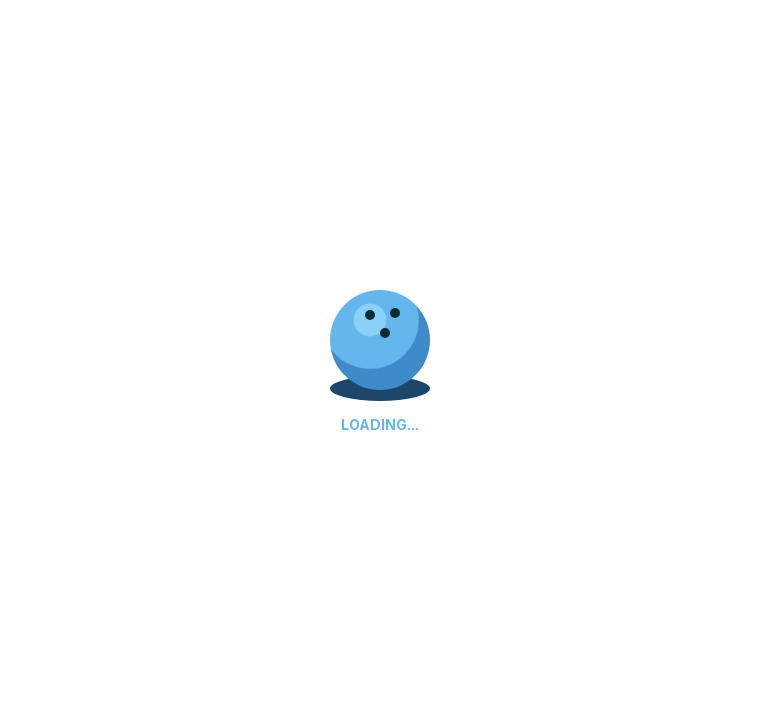 select on "**" 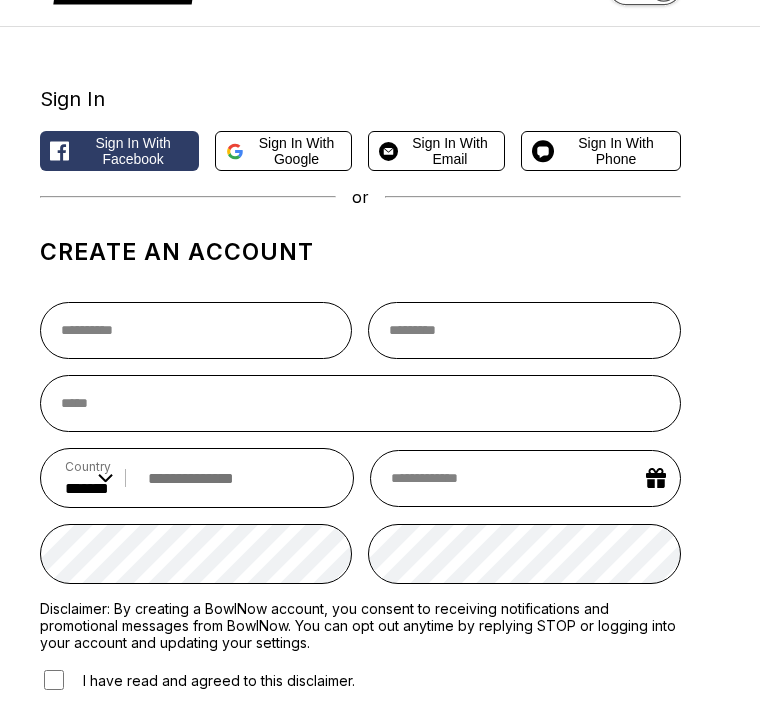 scroll, scrollTop: 0, scrollLeft: 0, axis: both 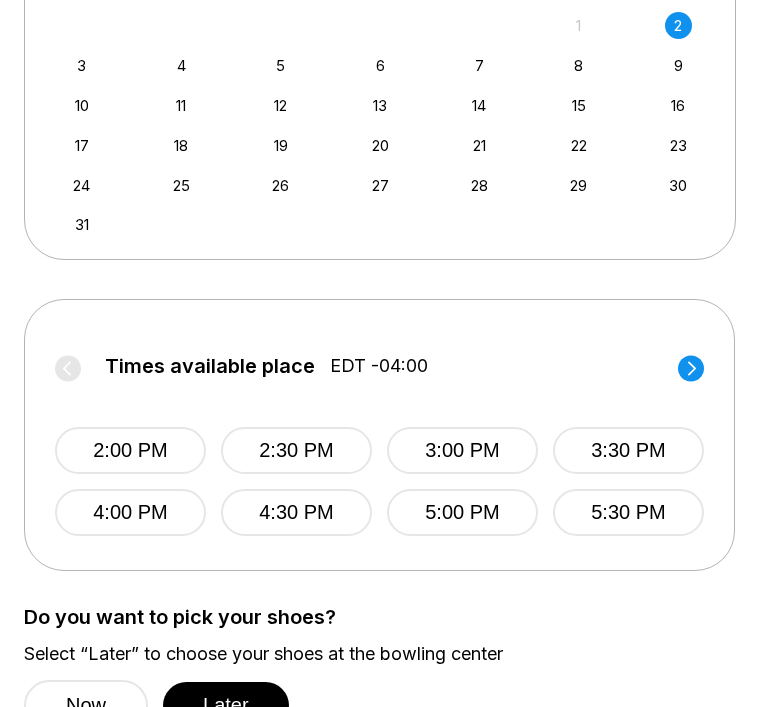 click 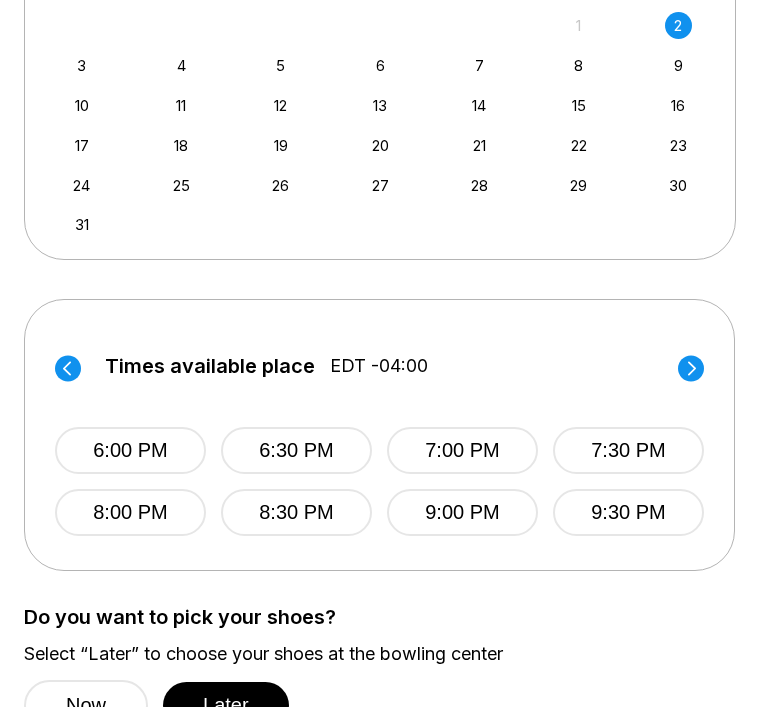 click on "7:00 PM" at bounding box center (462, 450) 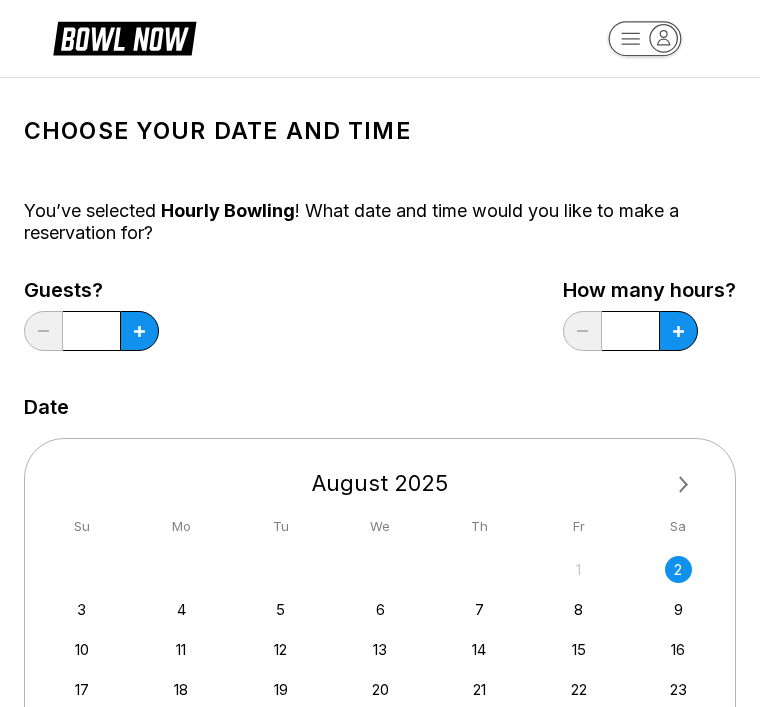 scroll, scrollTop: 0, scrollLeft: 0, axis: both 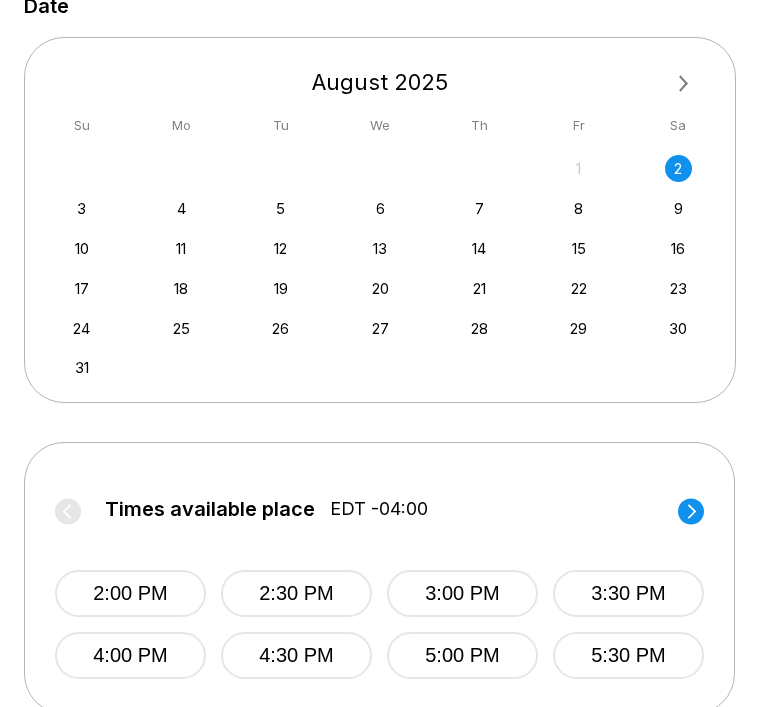 click 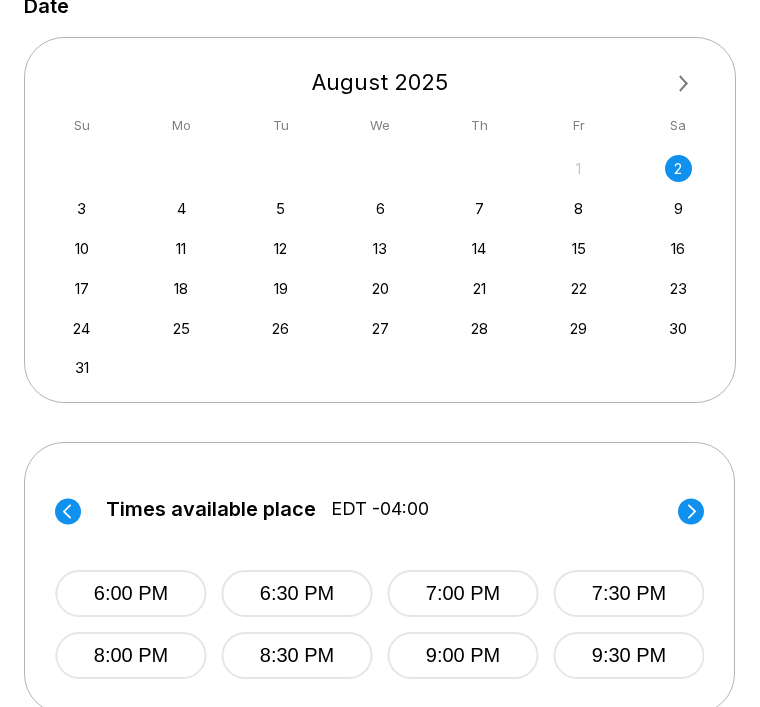 click on "7:00 PM" at bounding box center (463, 593) 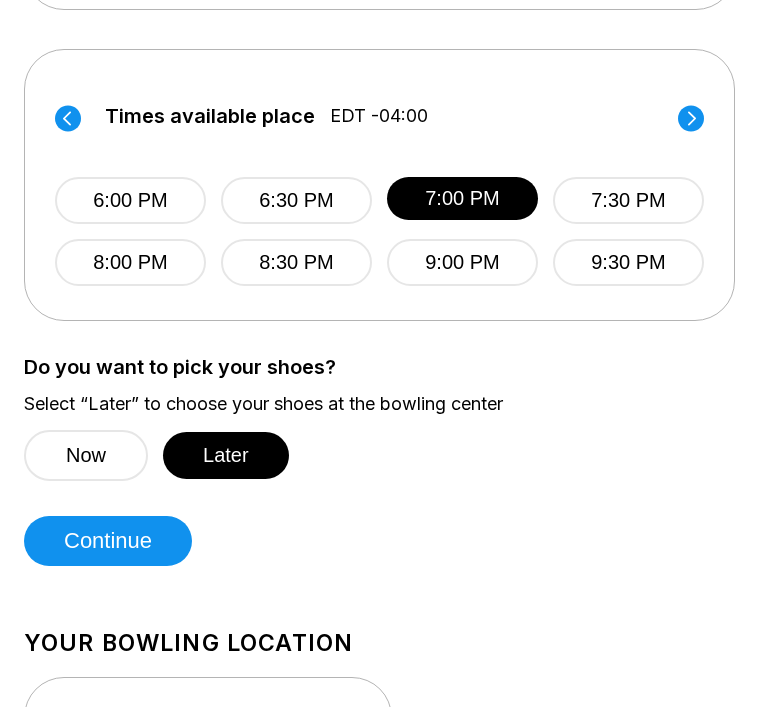 click on "Continue" at bounding box center [108, 542] 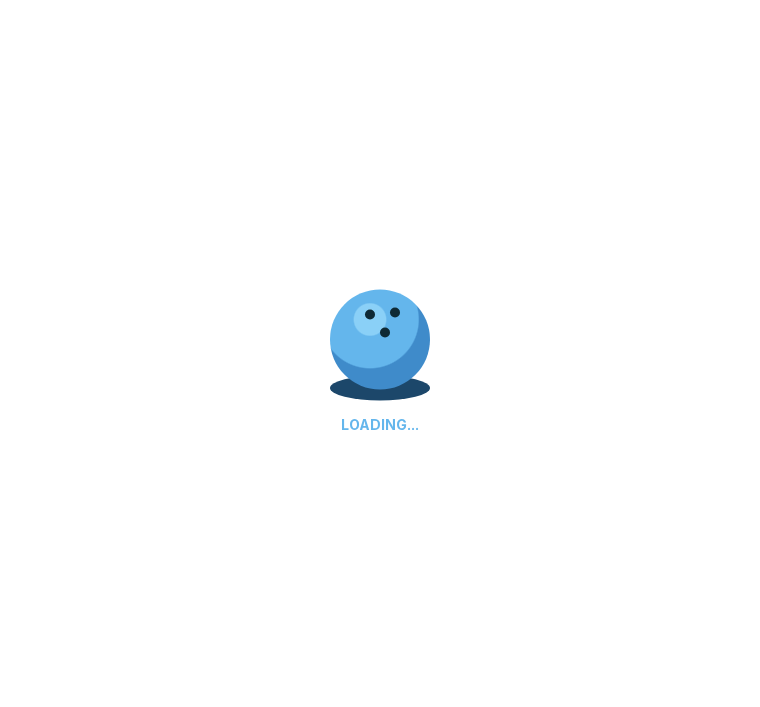 scroll, scrollTop: 809, scrollLeft: 0, axis: vertical 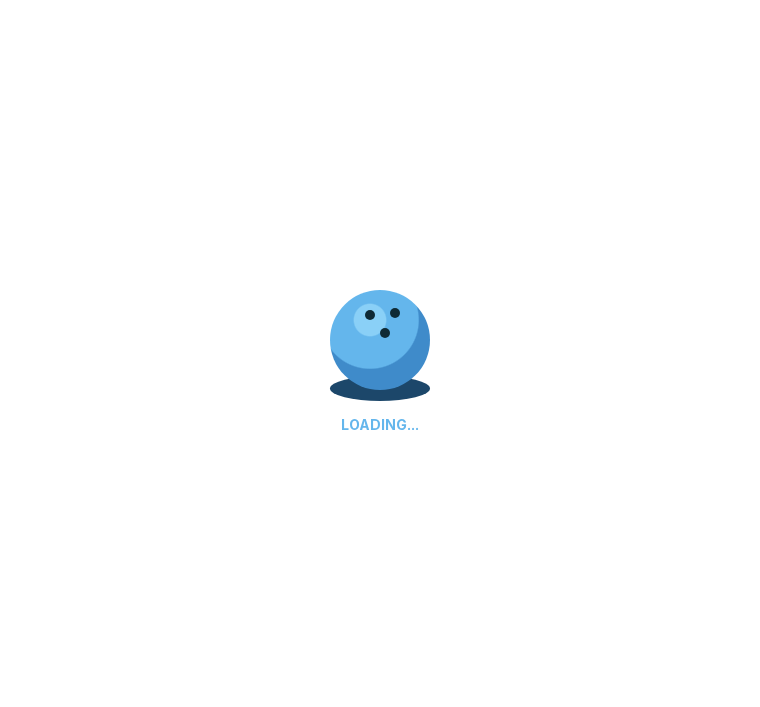 select on "**" 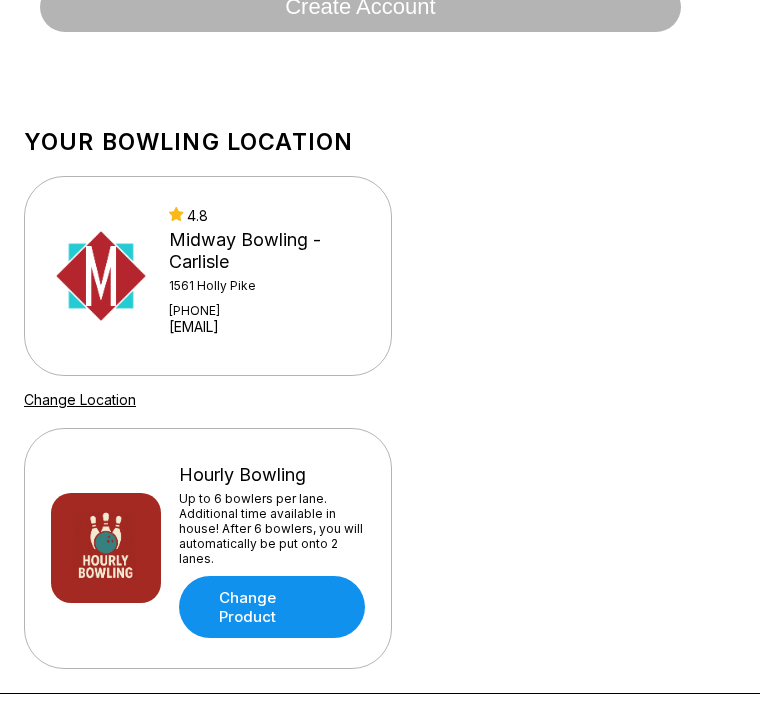 scroll, scrollTop: 0, scrollLeft: 0, axis: both 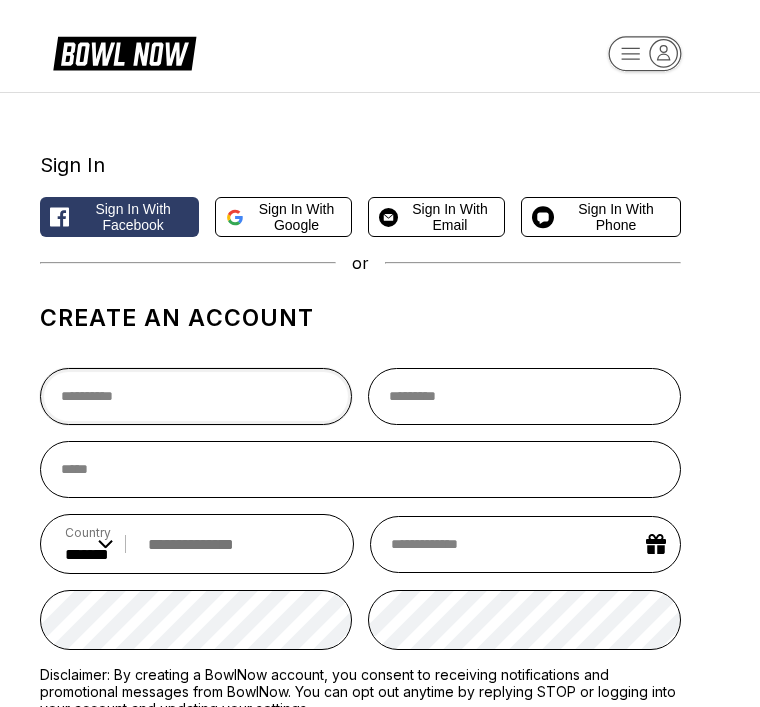 click at bounding box center (196, 396) 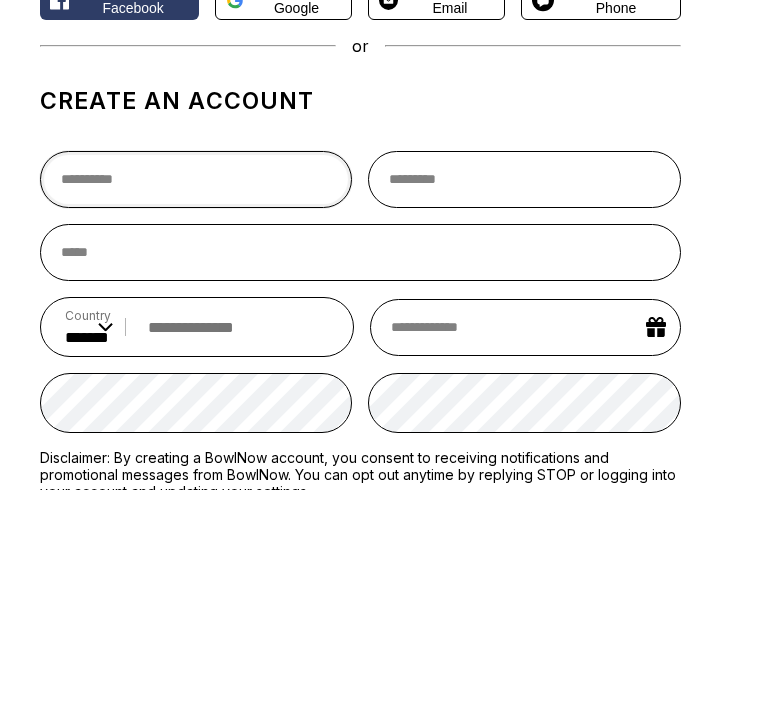 type on "*******" 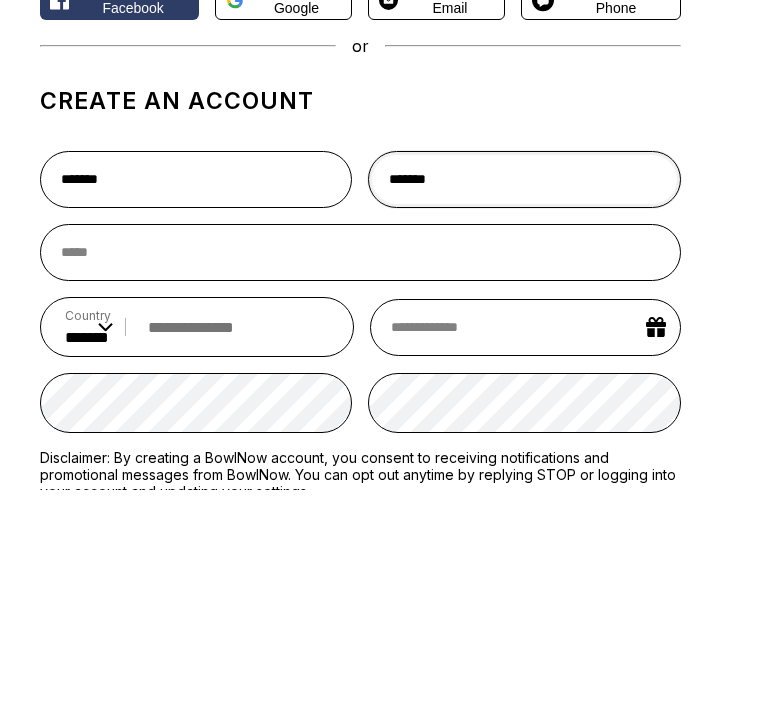 type on "*******" 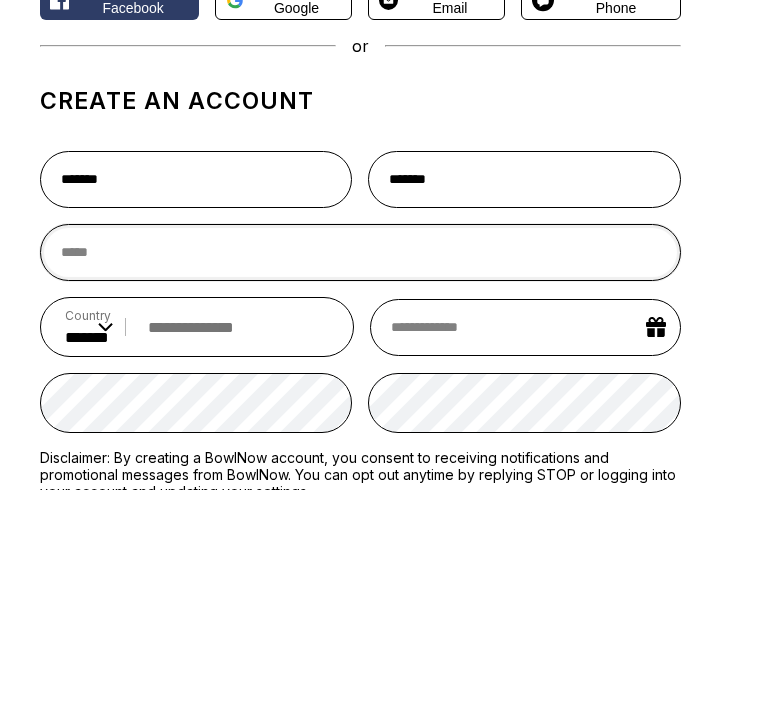 click at bounding box center [360, 469] 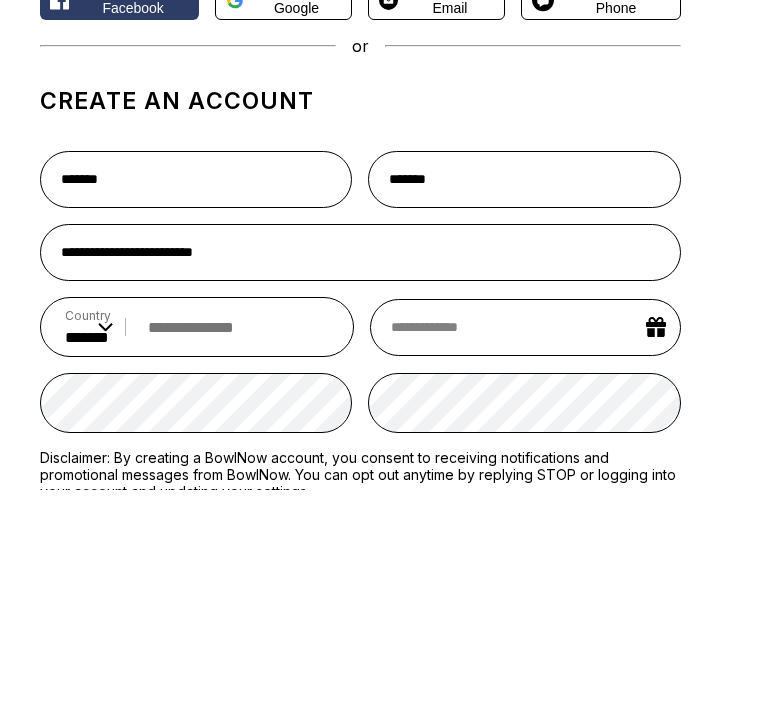 scroll, scrollTop: 217, scrollLeft: 0, axis: vertical 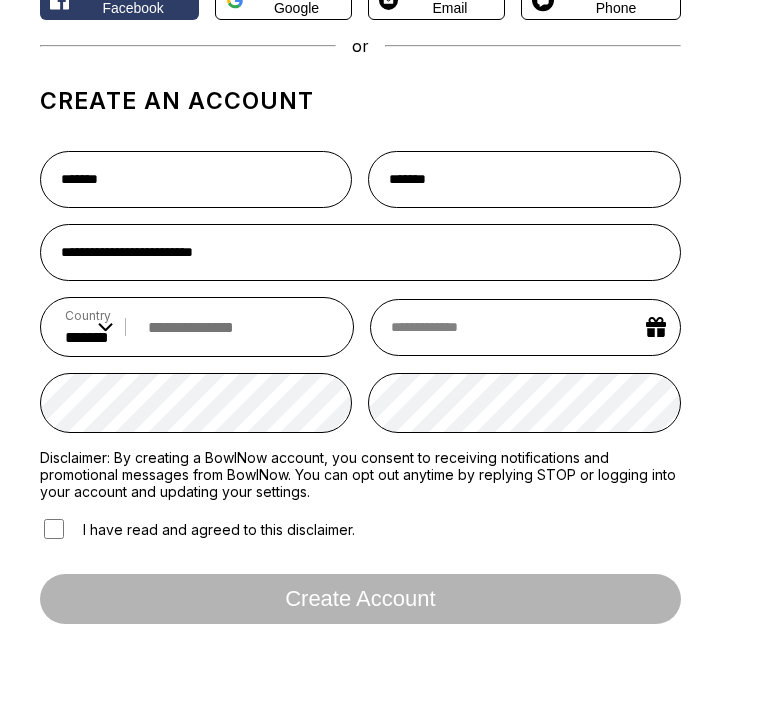 click at bounding box center [233, 327] 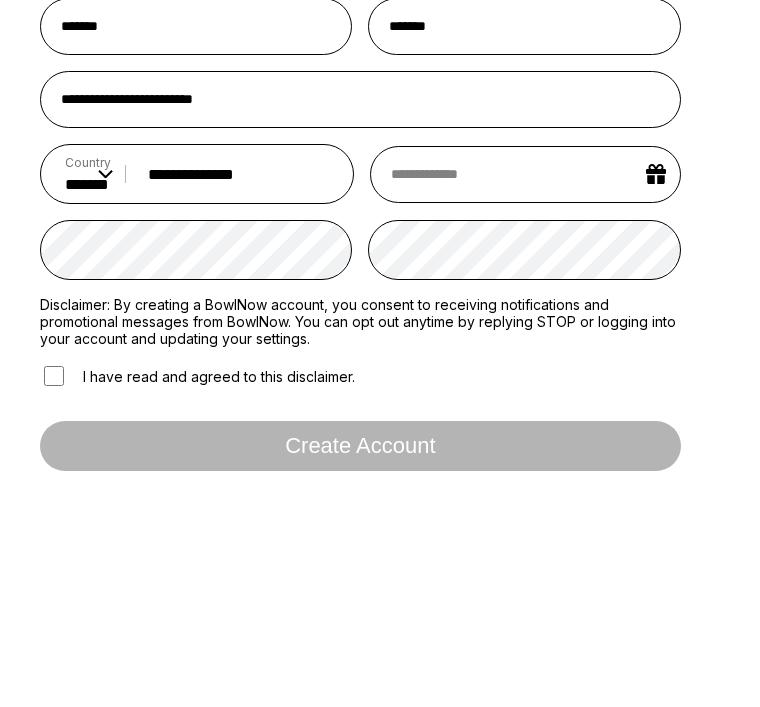 type on "**********" 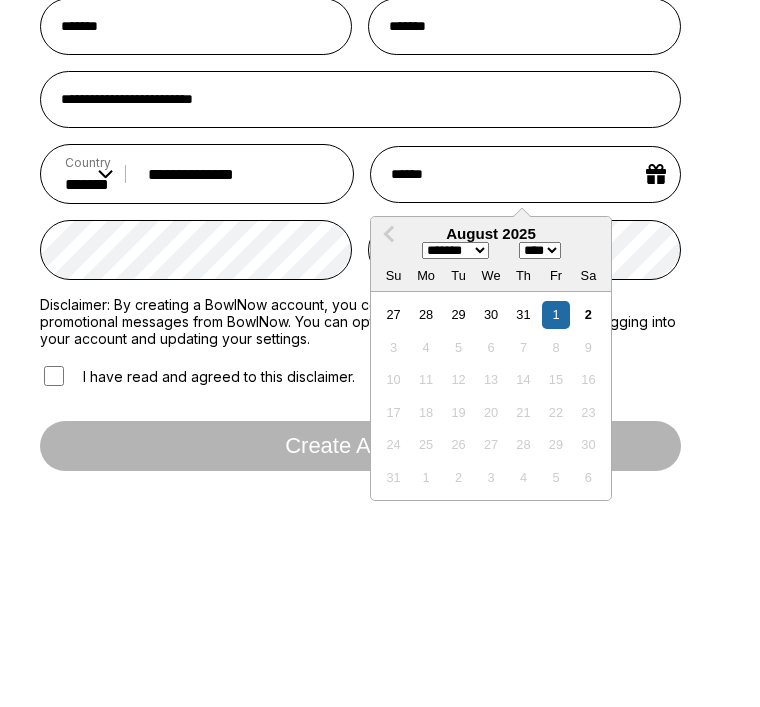 type on "*******" 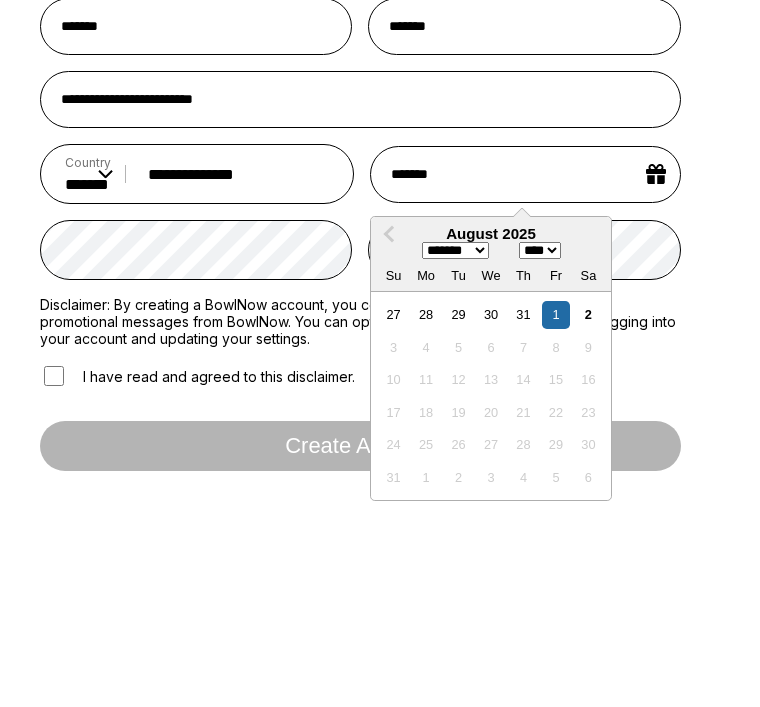 select on "****" 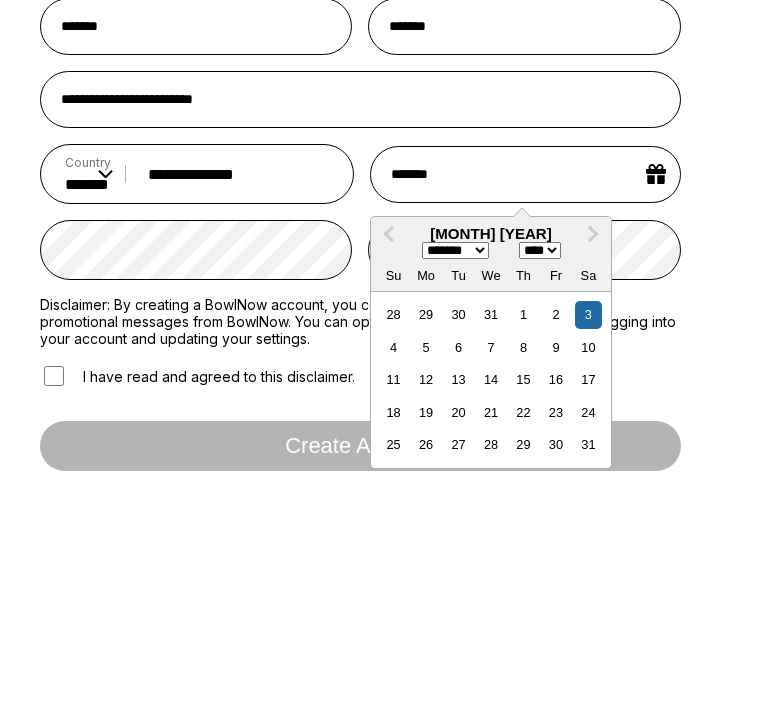 type on "********" 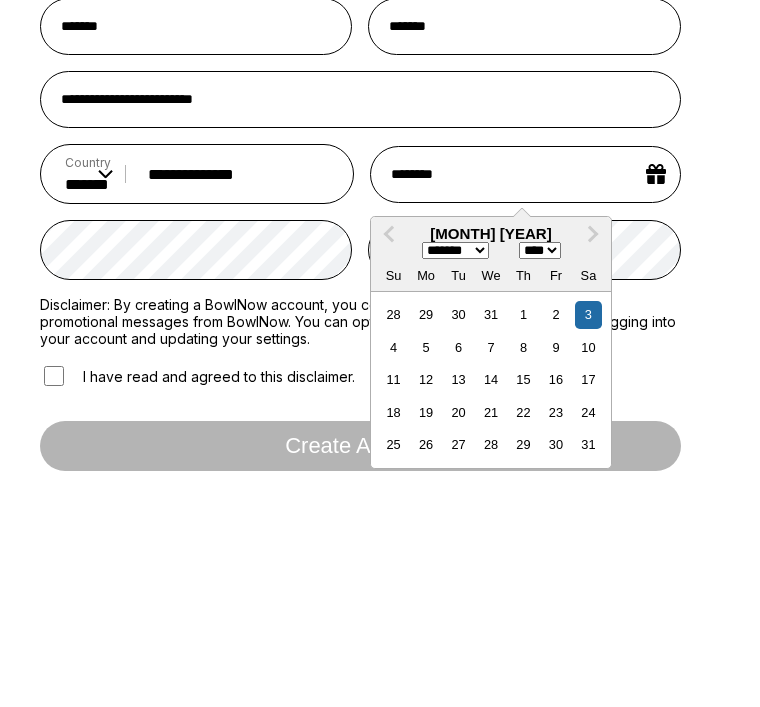 select on "****" 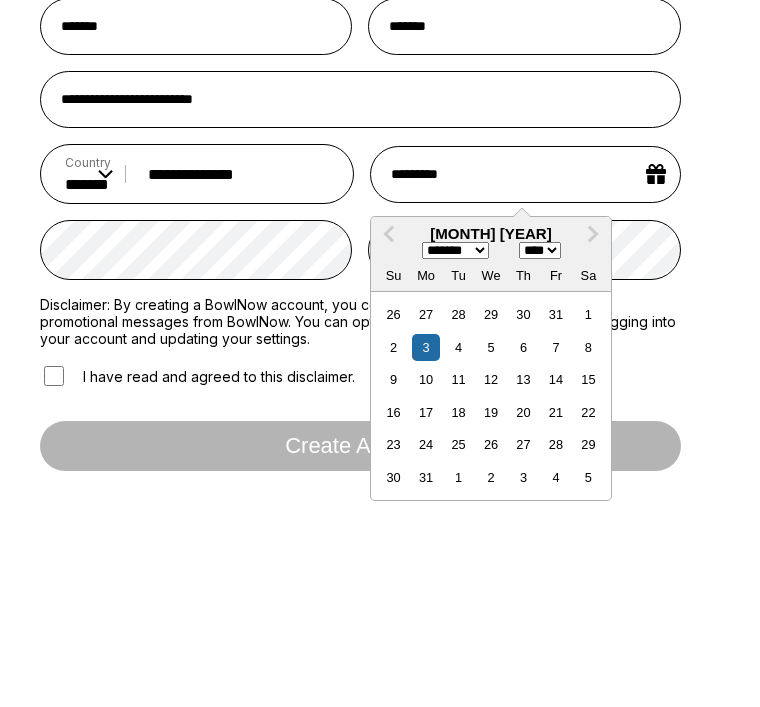 type on "**********" 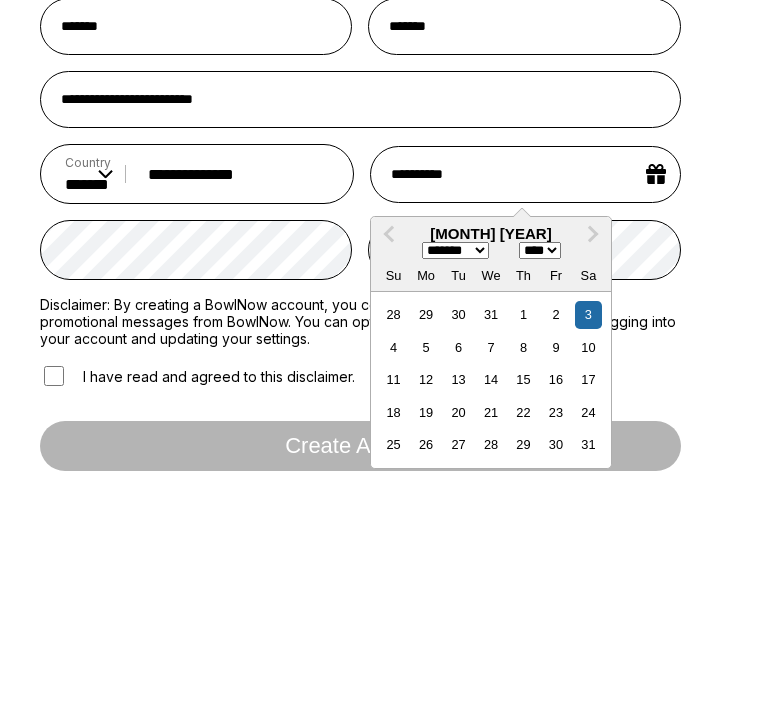 type on "**********" 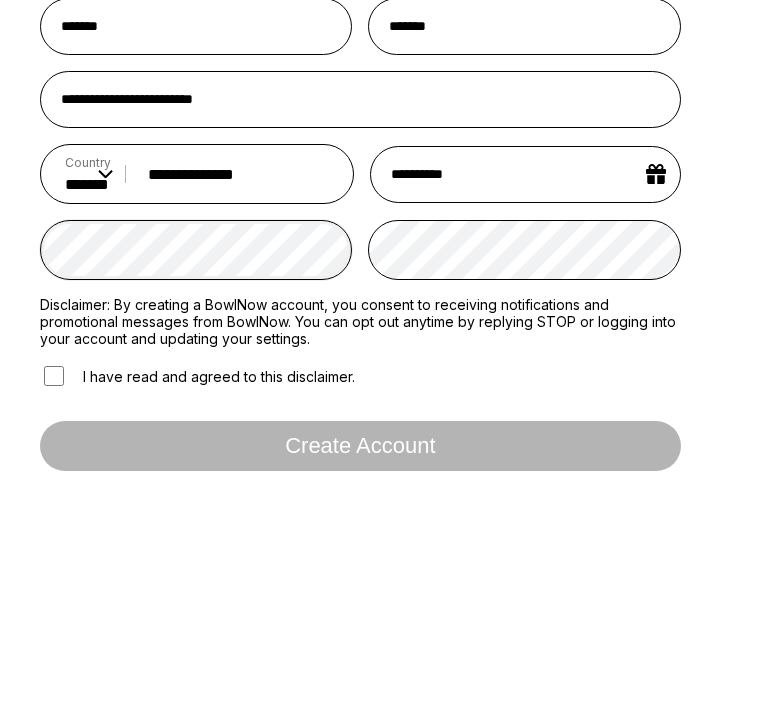 scroll, scrollTop: 370, scrollLeft: 0, axis: vertical 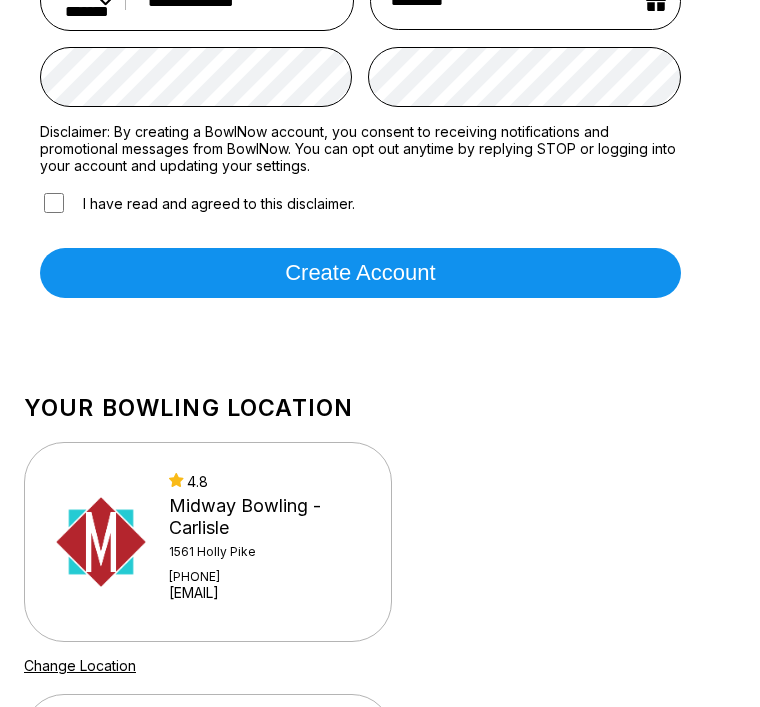 click on "Create account" at bounding box center [360, 273] 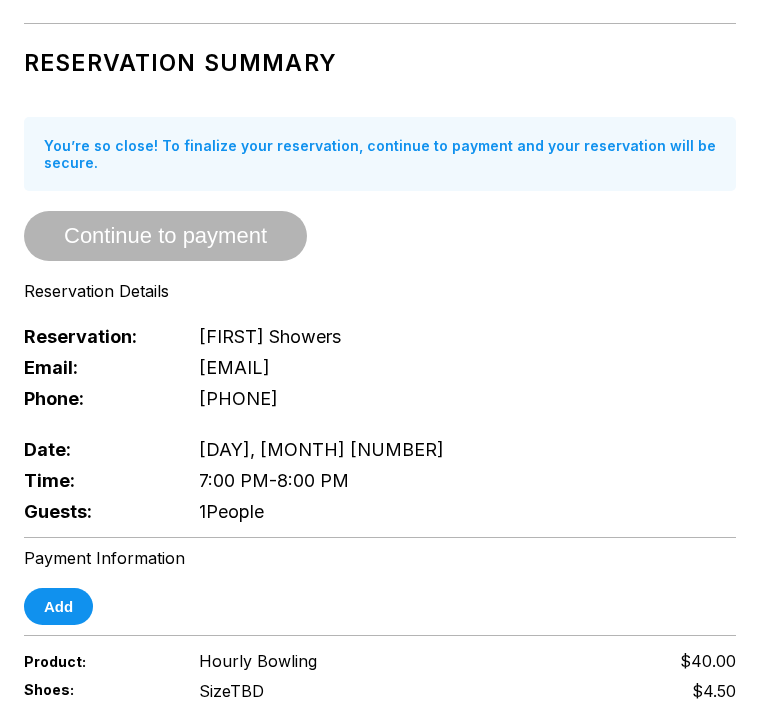 scroll, scrollTop: 169, scrollLeft: 0, axis: vertical 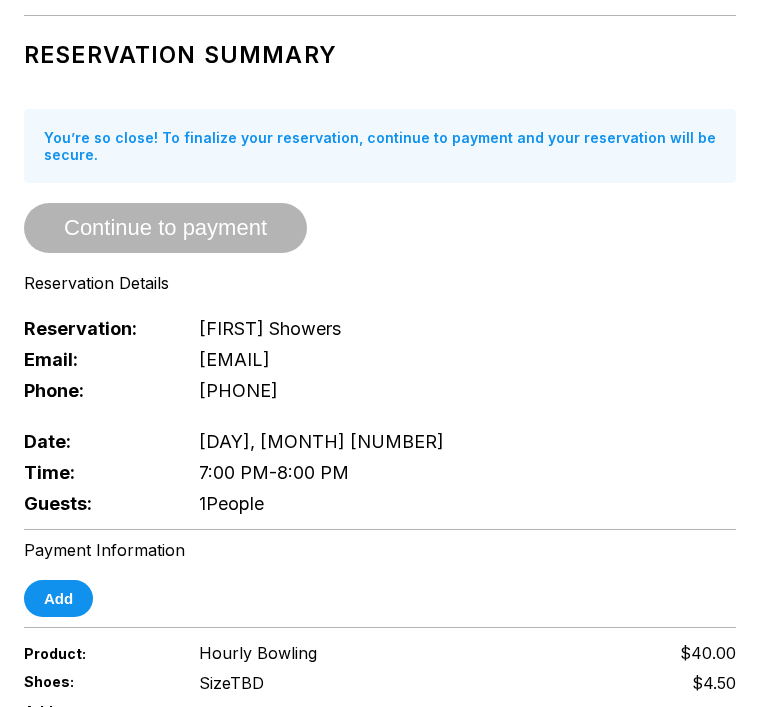 click on "1  People" at bounding box center (231, 503) 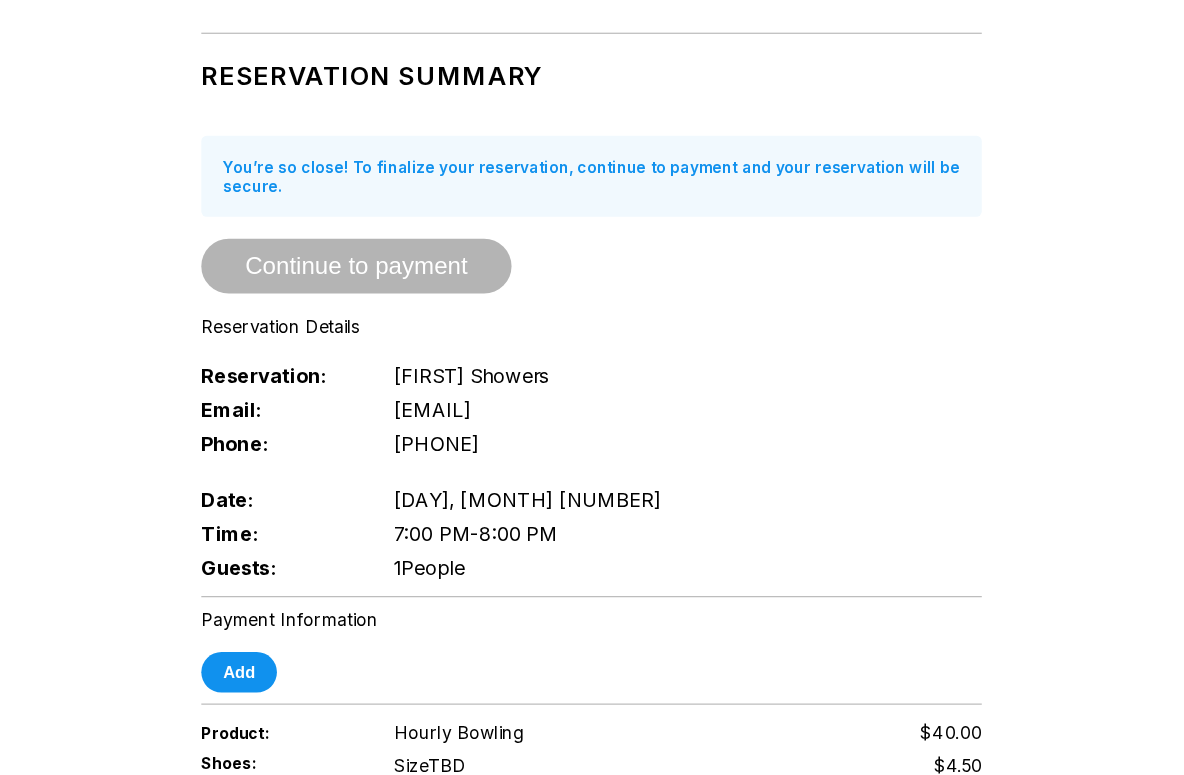 scroll, scrollTop: 0, scrollLeft: 0, axis: both 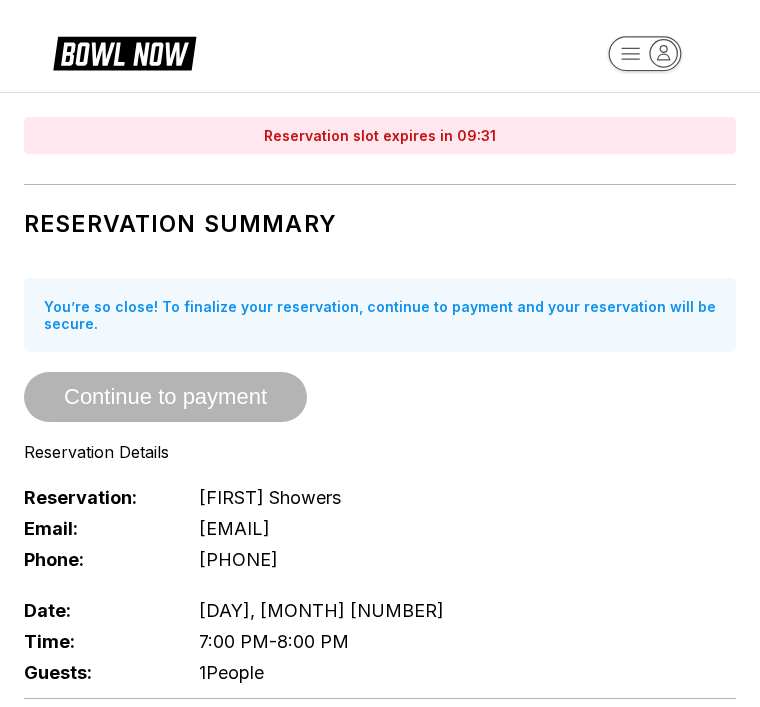 click 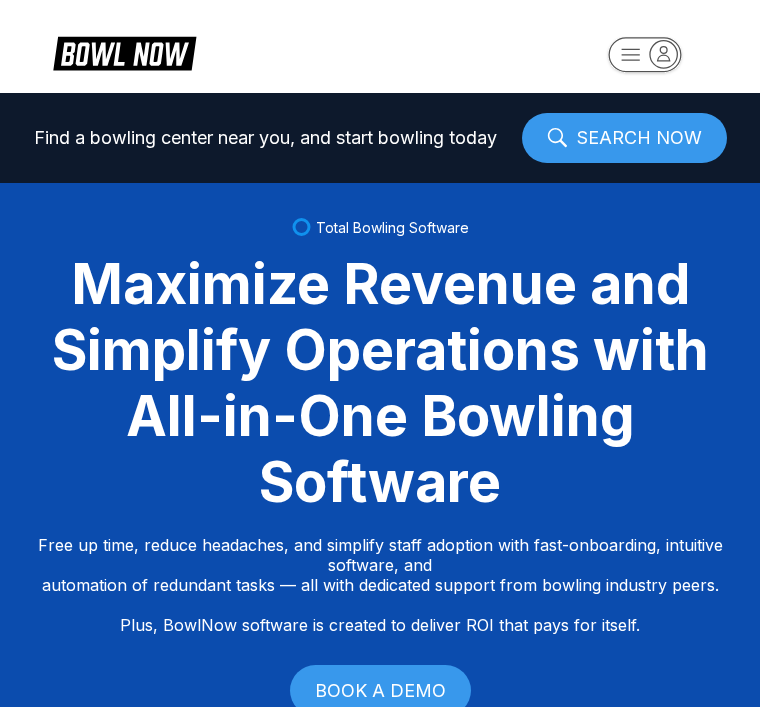 click on "Total Bowling Software Maximize Revenue and Simplify Operations with All-in-One Bowling Software Free up time, reduce headaches, and simplify staff adoption with fast-onboarding, intuitive software, and  automation of redundant tasks — all with dedicated support from bowling industry peers. Plus, BowlNow software is created to deliver ROI that pays for itself. BOOK A DEMO" at bounding box center [380, 469] 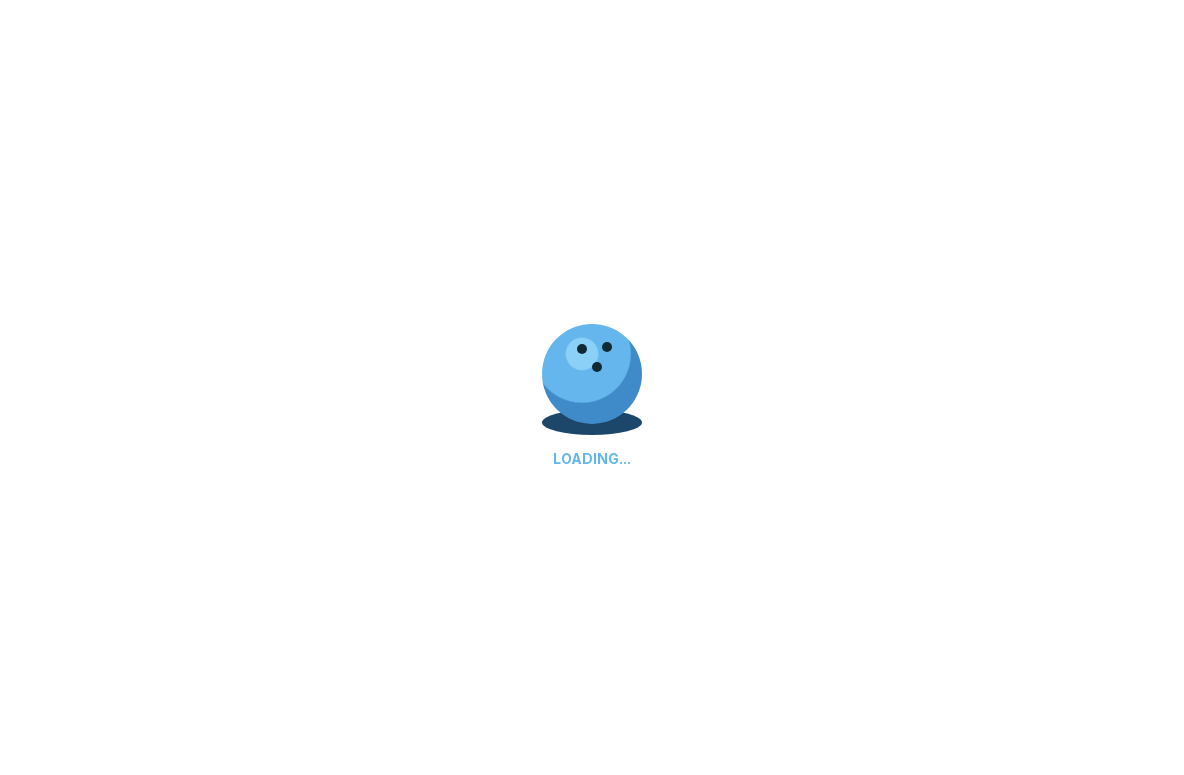 scroll, scrollTop: 0, scrollLeft: 0, axis: both 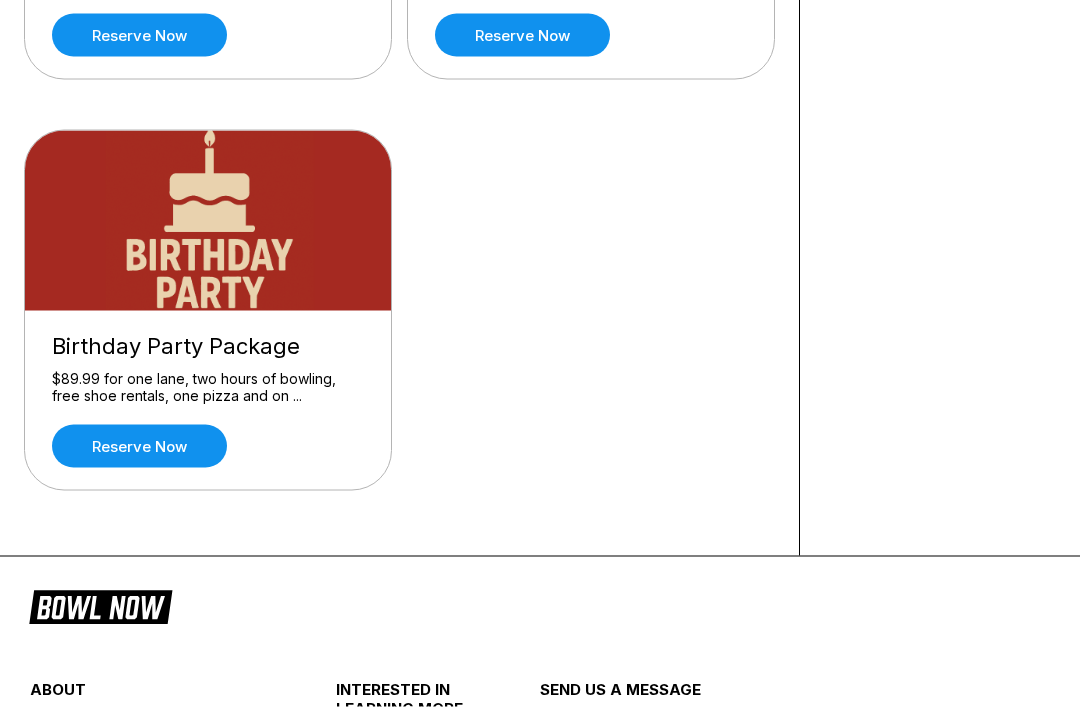 click on "Reserve now" at bounding box center (139, 446) 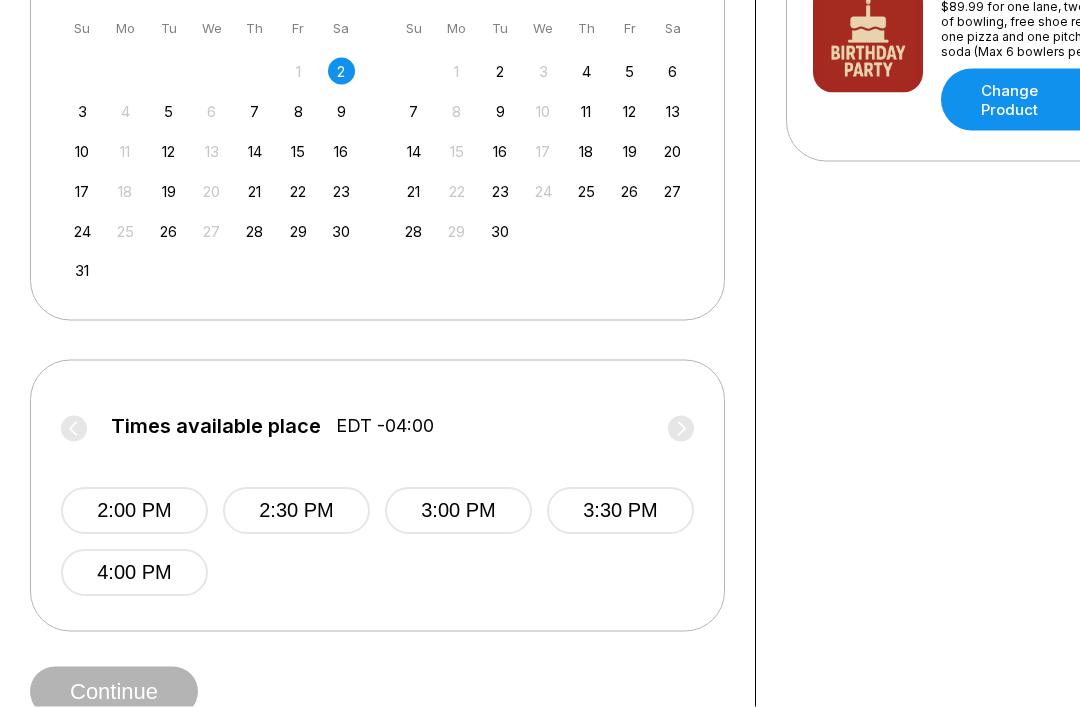 scroll, scrollTop: 538, scrollLeft: 0, axis: vertical 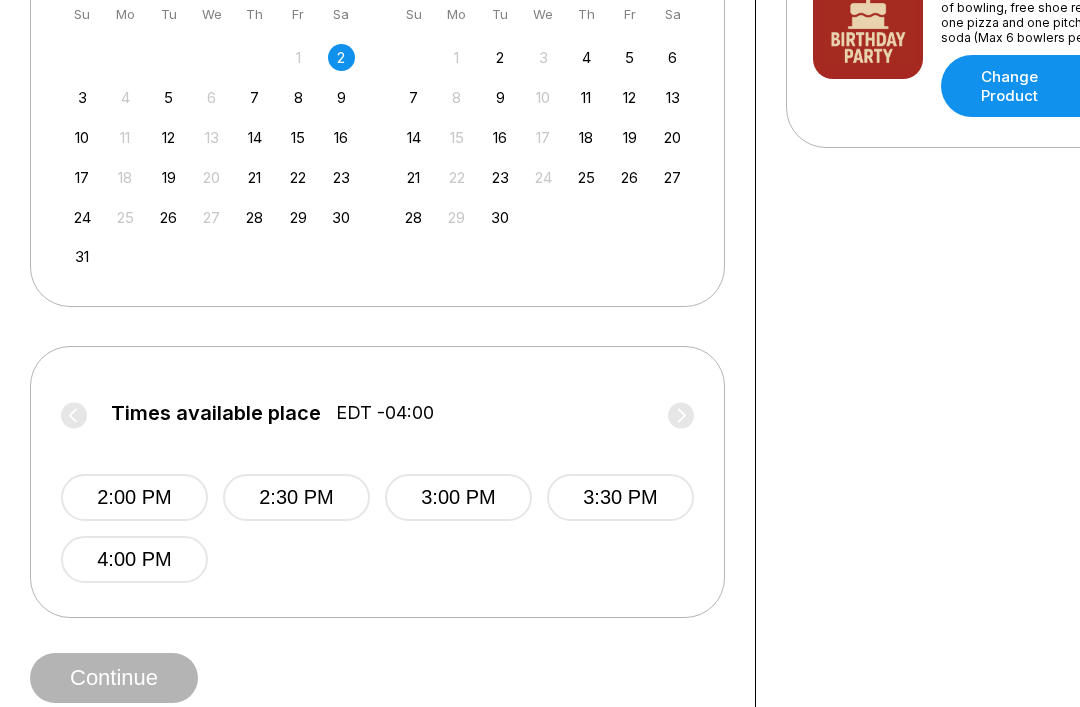 click on "Times available place EDT -04:00" at bounding box center (377, 418) 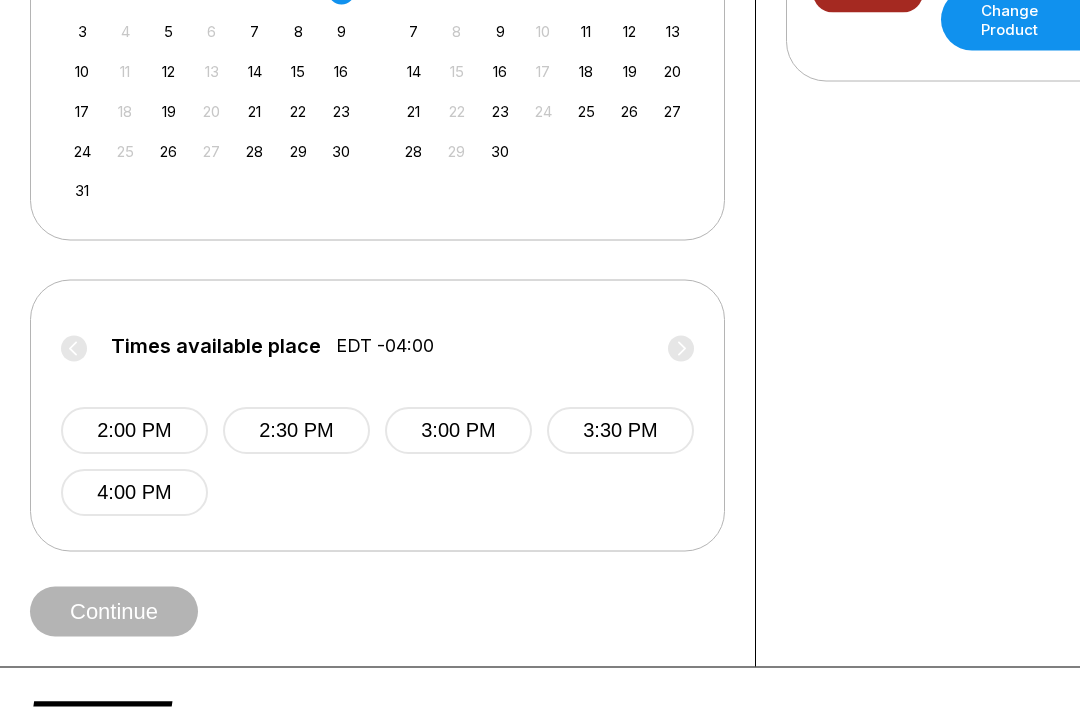 click on "4:00 PM" at bounding box center (134, 493) 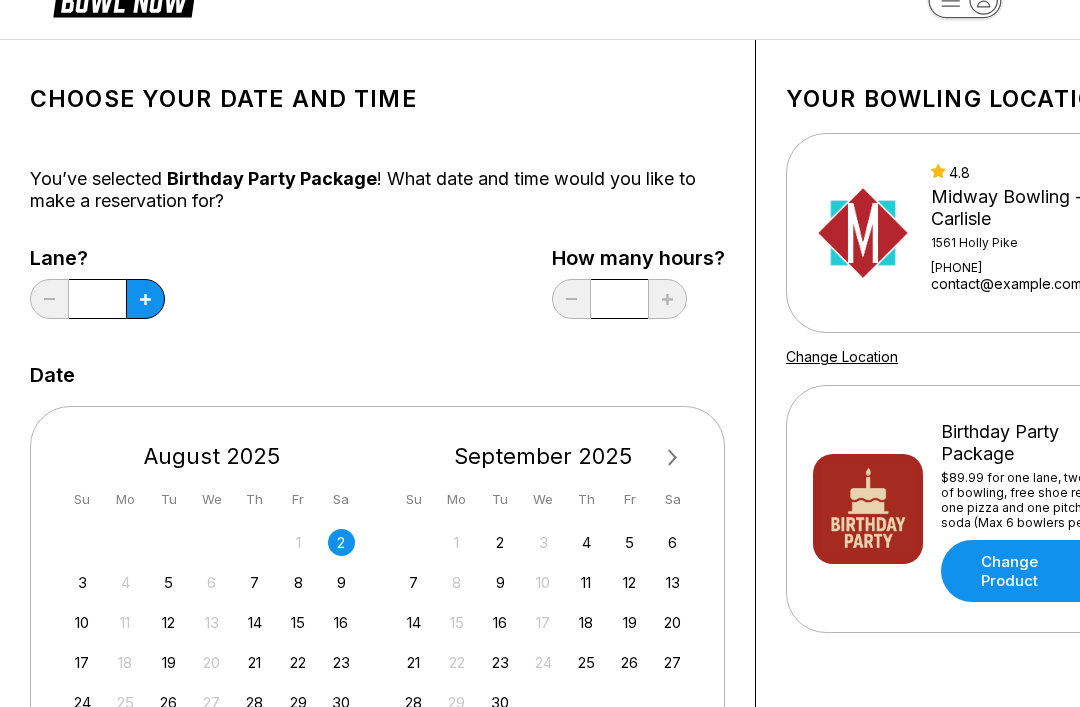 scroll, scrollTop: 0, scrollLeft: 0, axis: both 